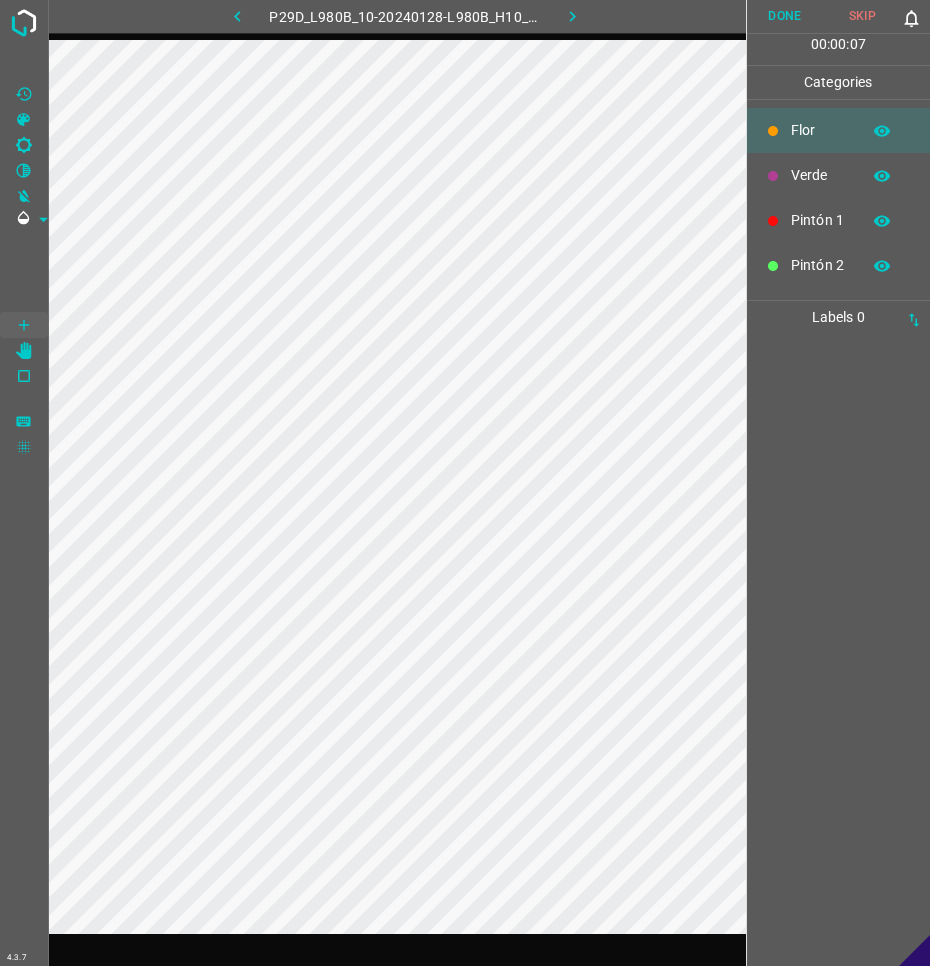 scroll, scrollTop: 0, scrollLeft: 0, axis: both 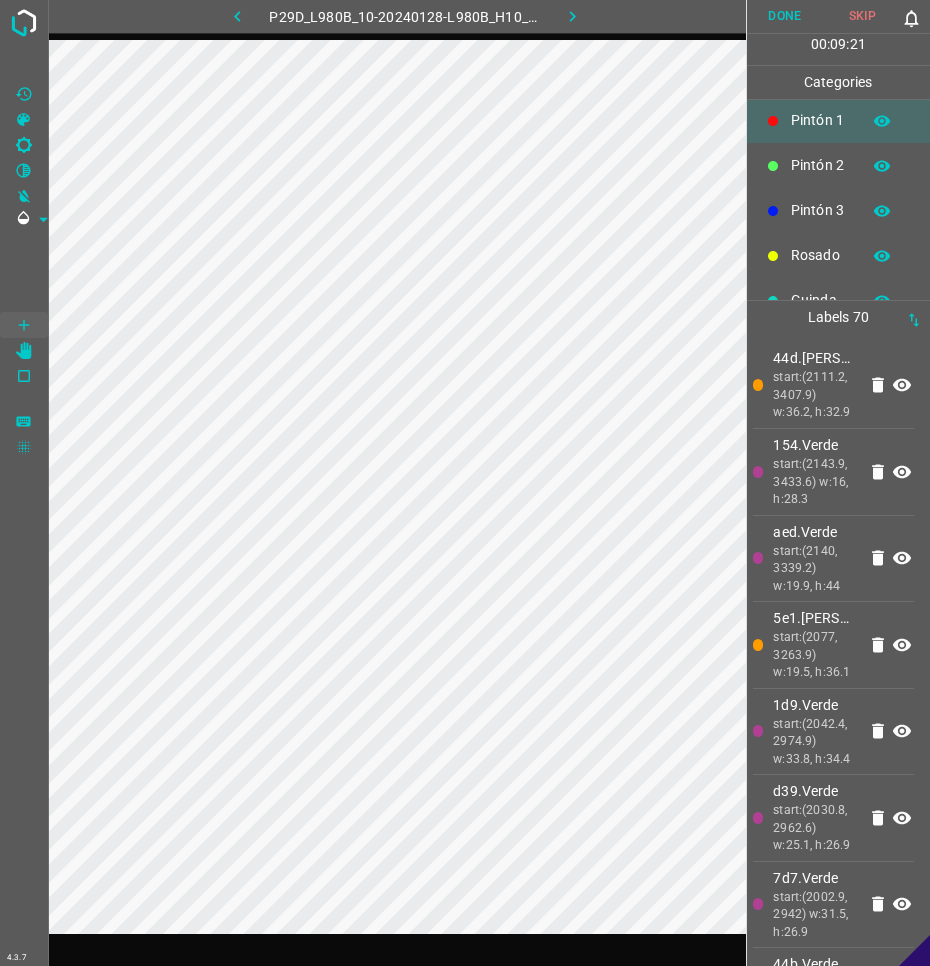 click on "Hide" 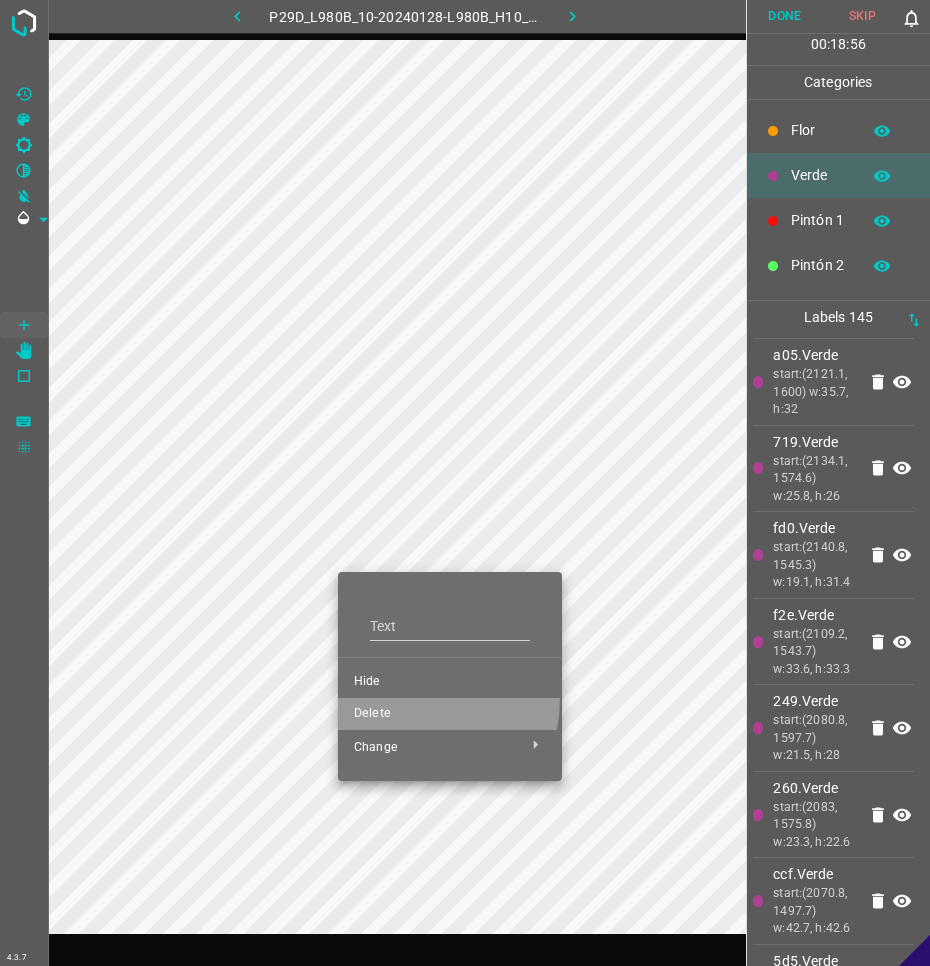 click on "Delete" at bounding box center [450, 714] 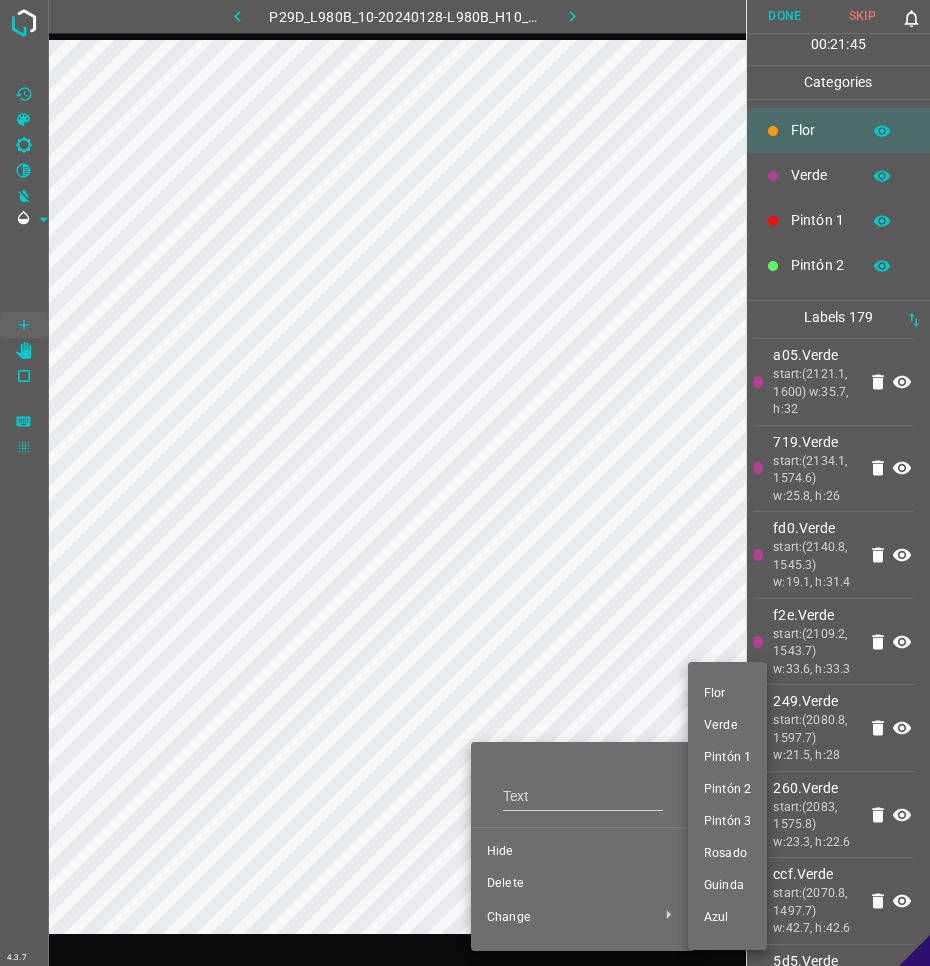 click on "Rosado" at bounding box center (727, 854) 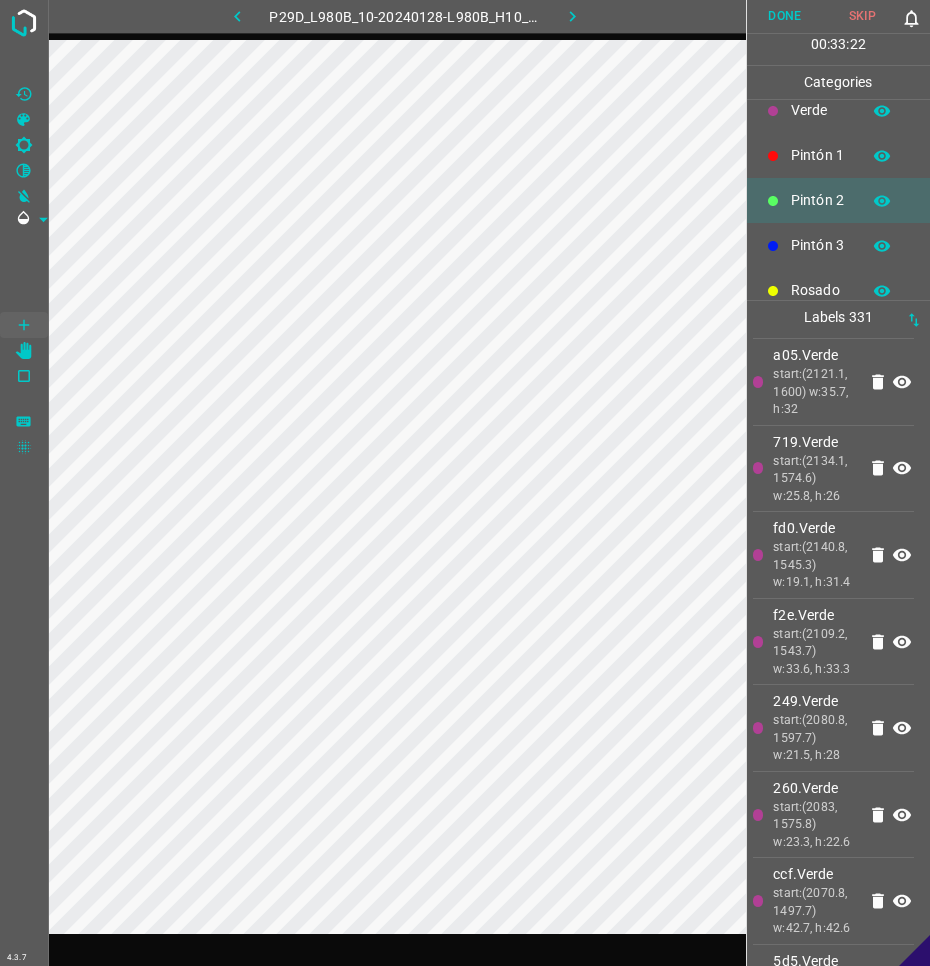 scroll, scrollTop: 100, scrollLeft: 0, axis: vertical 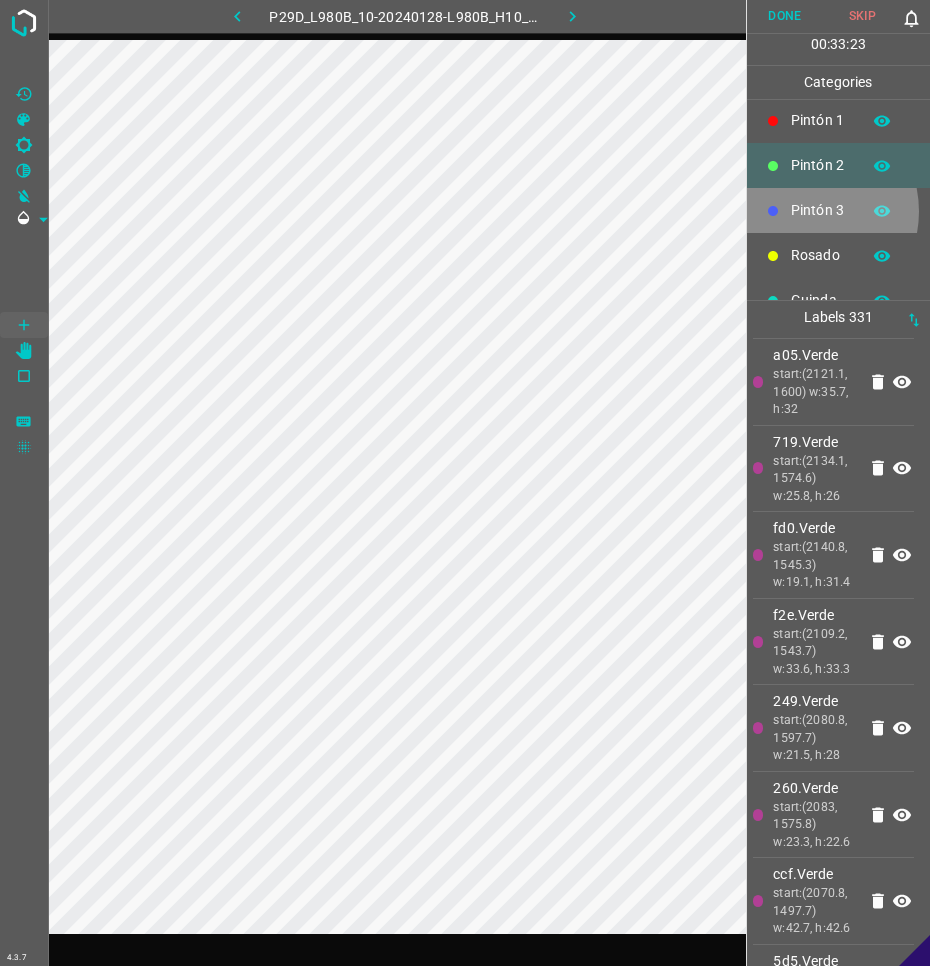 click on "Pintón 3" at bounding box center (820, 210) 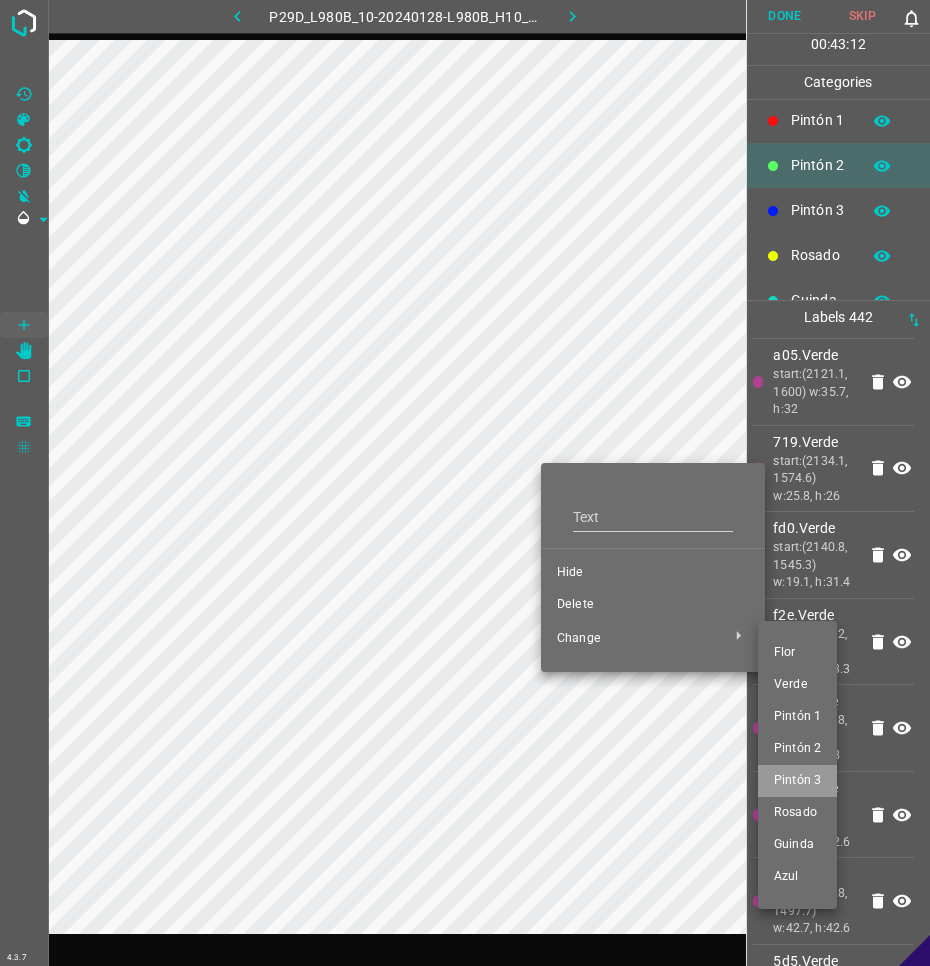 drag, startPoint x: 806, startPoint y: 770, endPoint x: 654, endPoint y: 553, distance: 264.9396 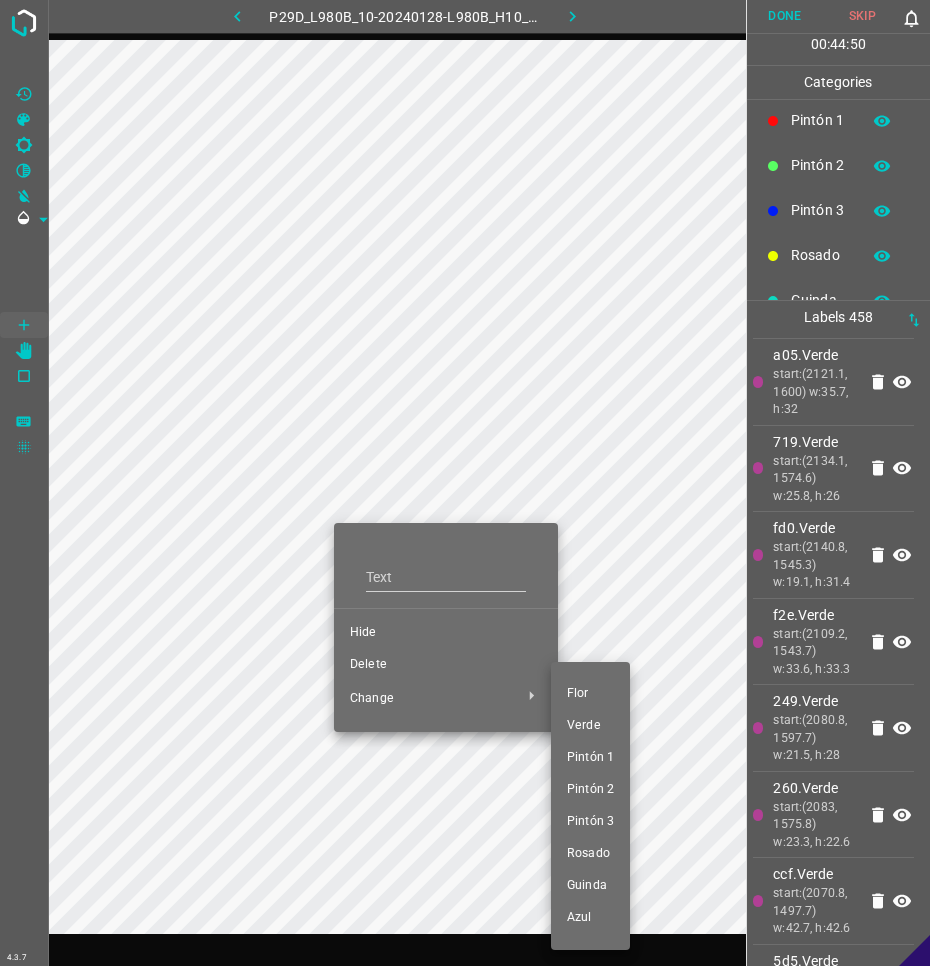 click on "Pintón 1" at bounding box center (590, 758) 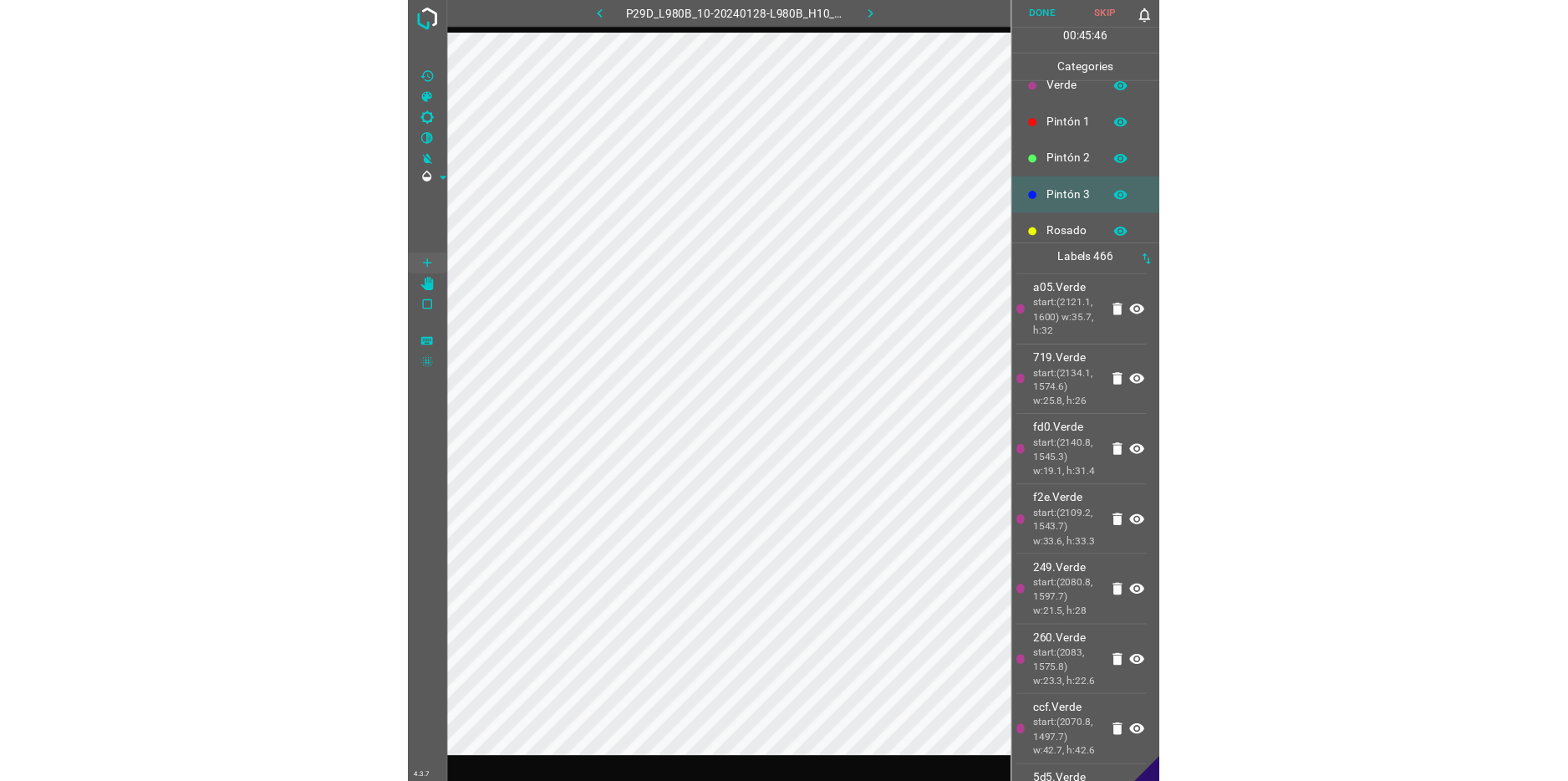 scroll, scrollTop: 84, scrollLeft: 0, axis: vertical 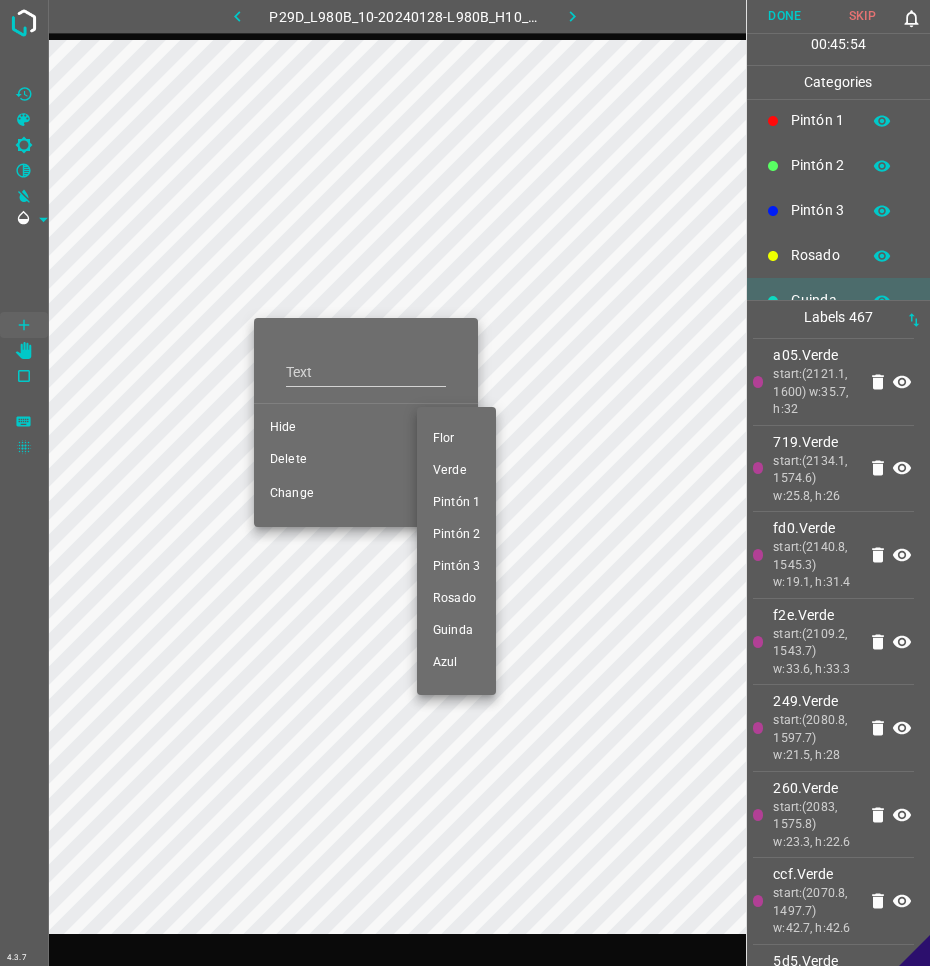 click at bounding box center (465, 483) 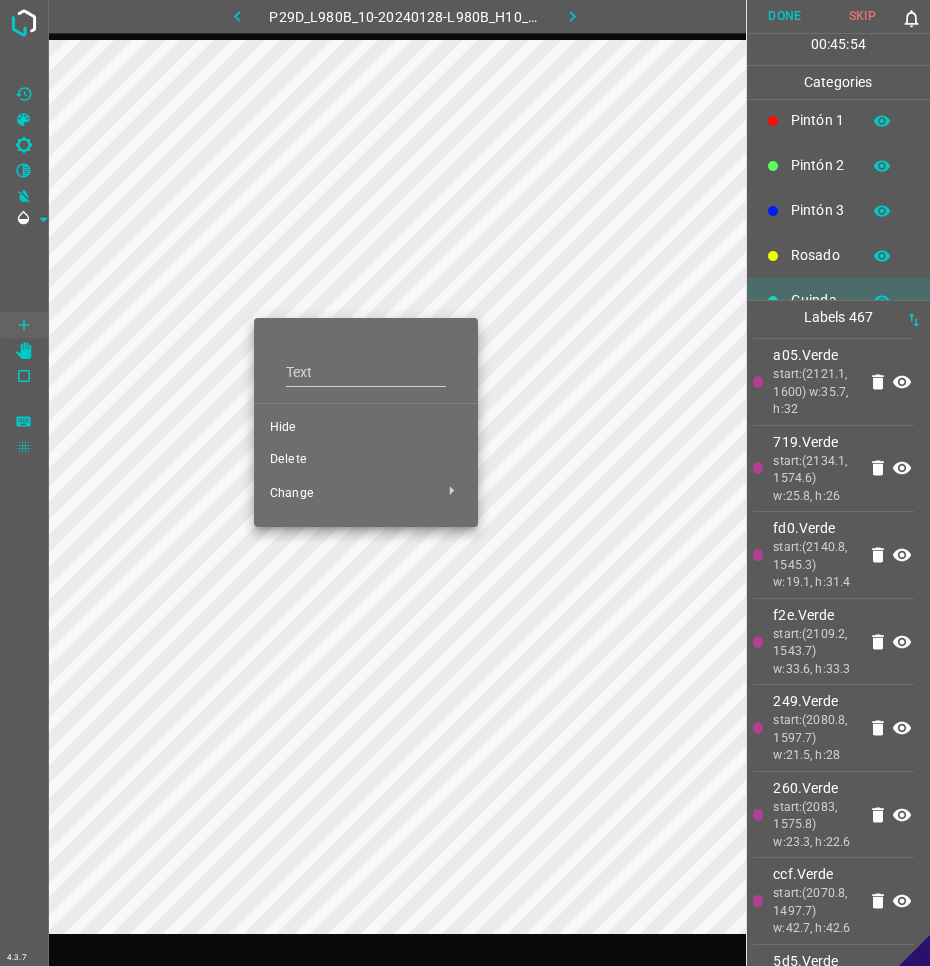click on "Delete" at bounding box center (366, 460) 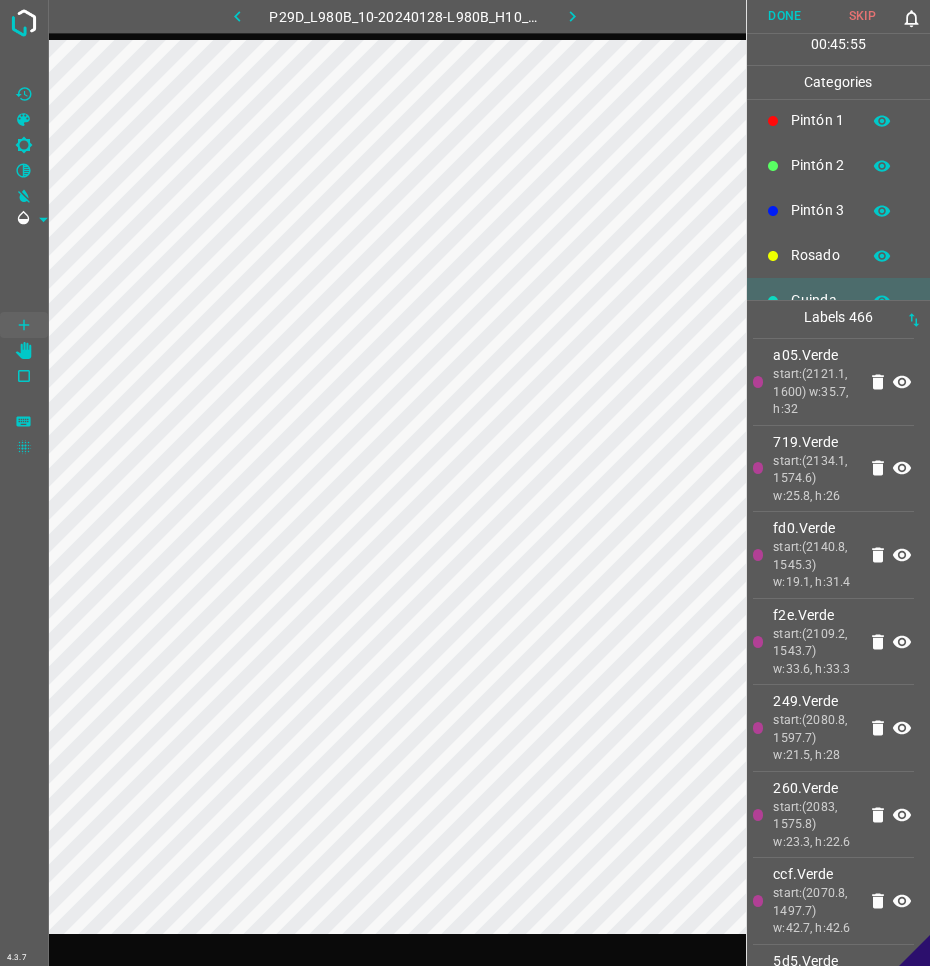 click on "Text Hide Delete Change" at bounding box center (338, 377) 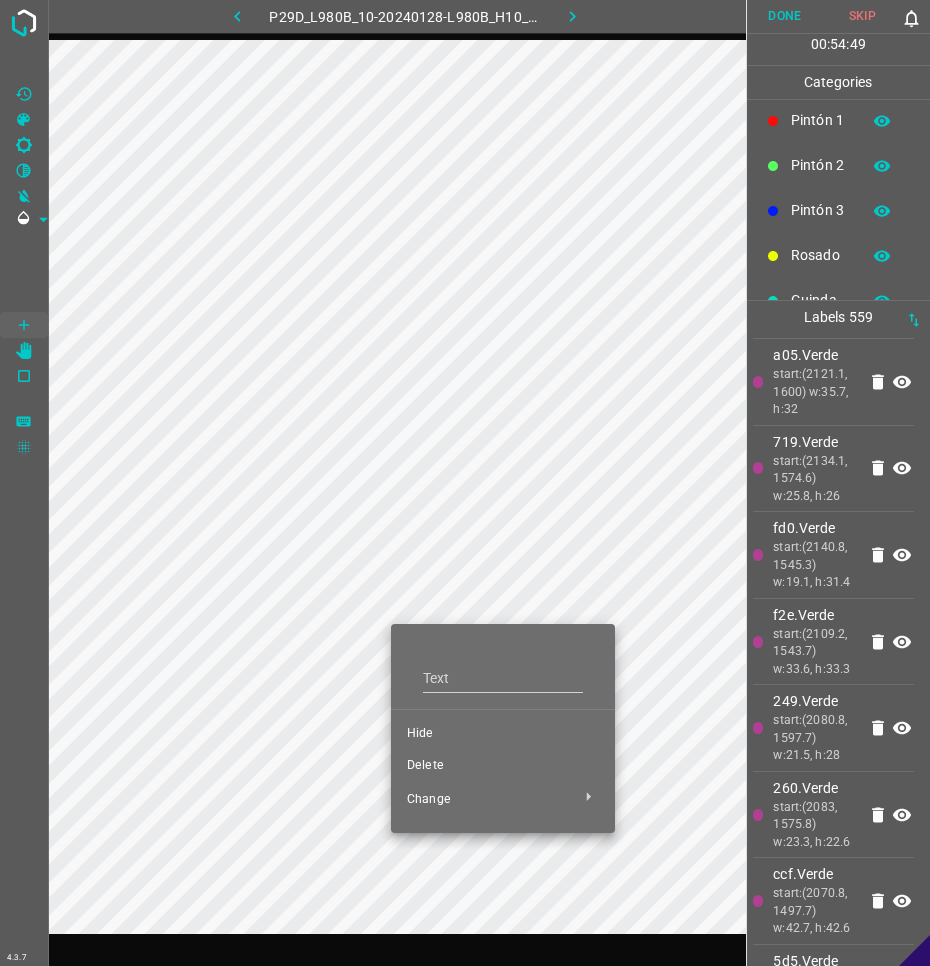 click at bounding box center [465, 483] 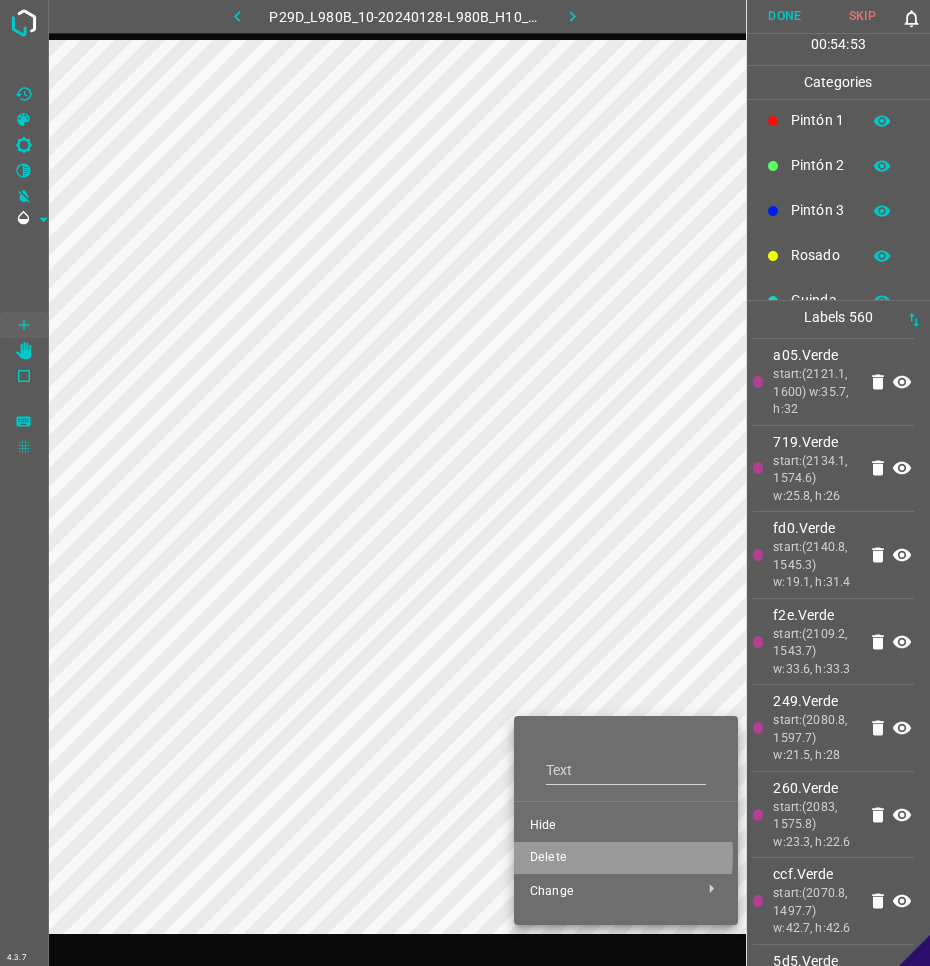 click on "Delete" at bounding box center [626, 858] 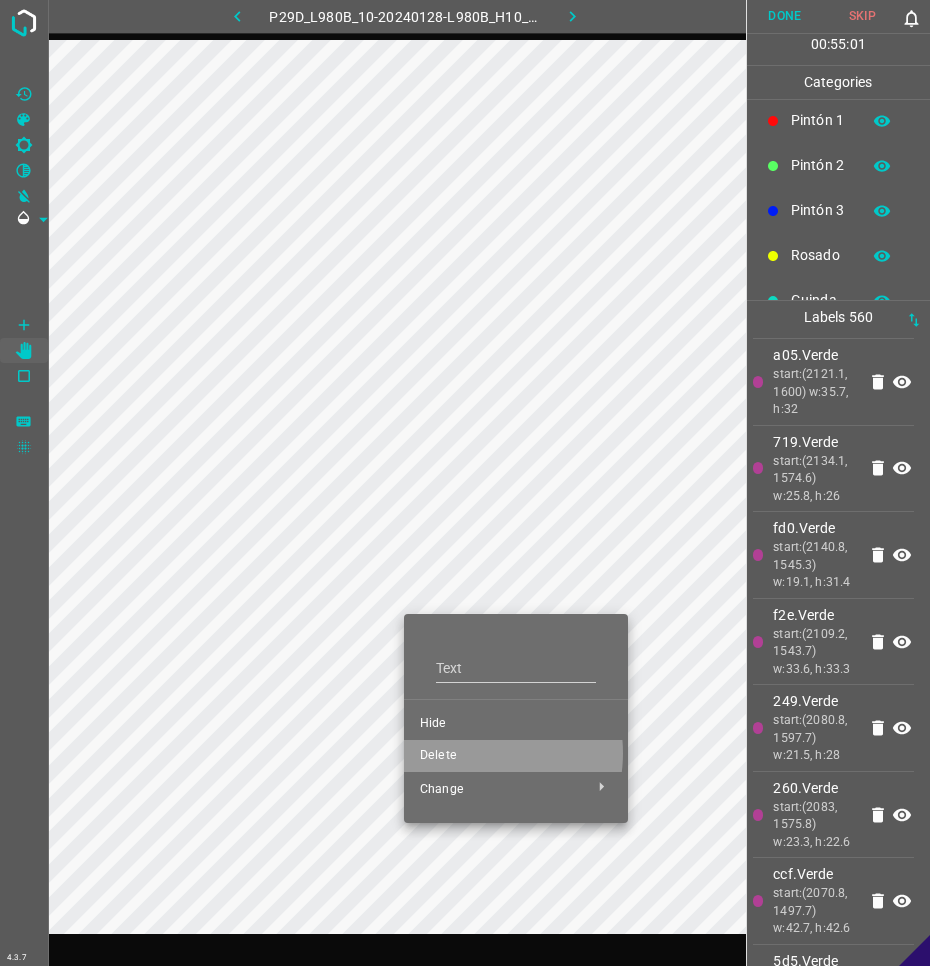 click on "Delete" at bounding box center [516, 756] 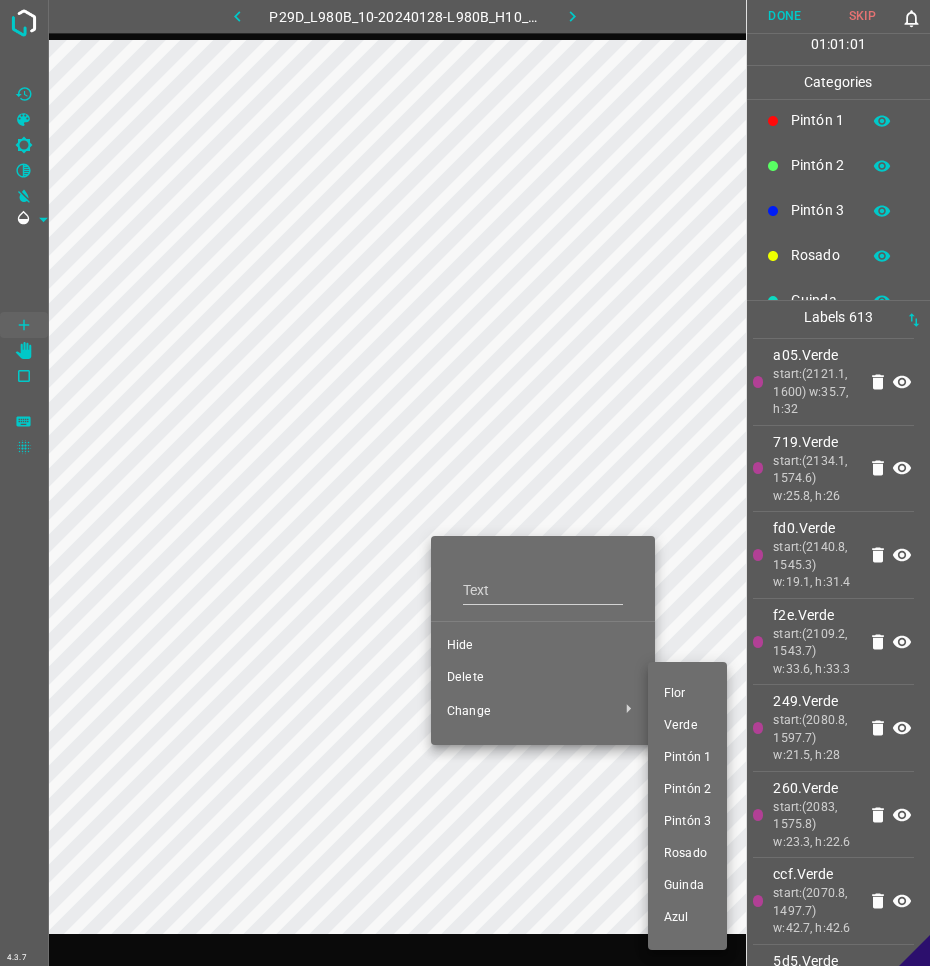 click on "Pintón 1" at bounding box center [687, 758] 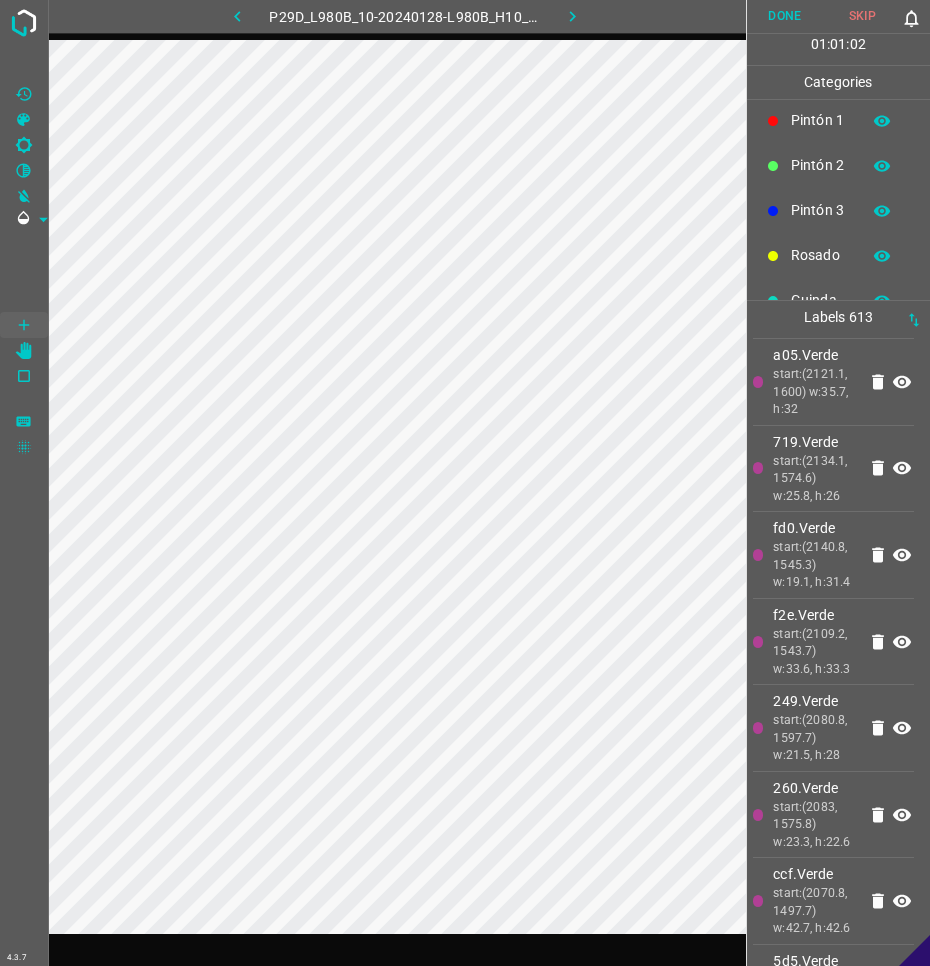drag, startPoint x: 389, startPoint y: 758, endPoint x: 389, endPoint y: 778, distance: 20 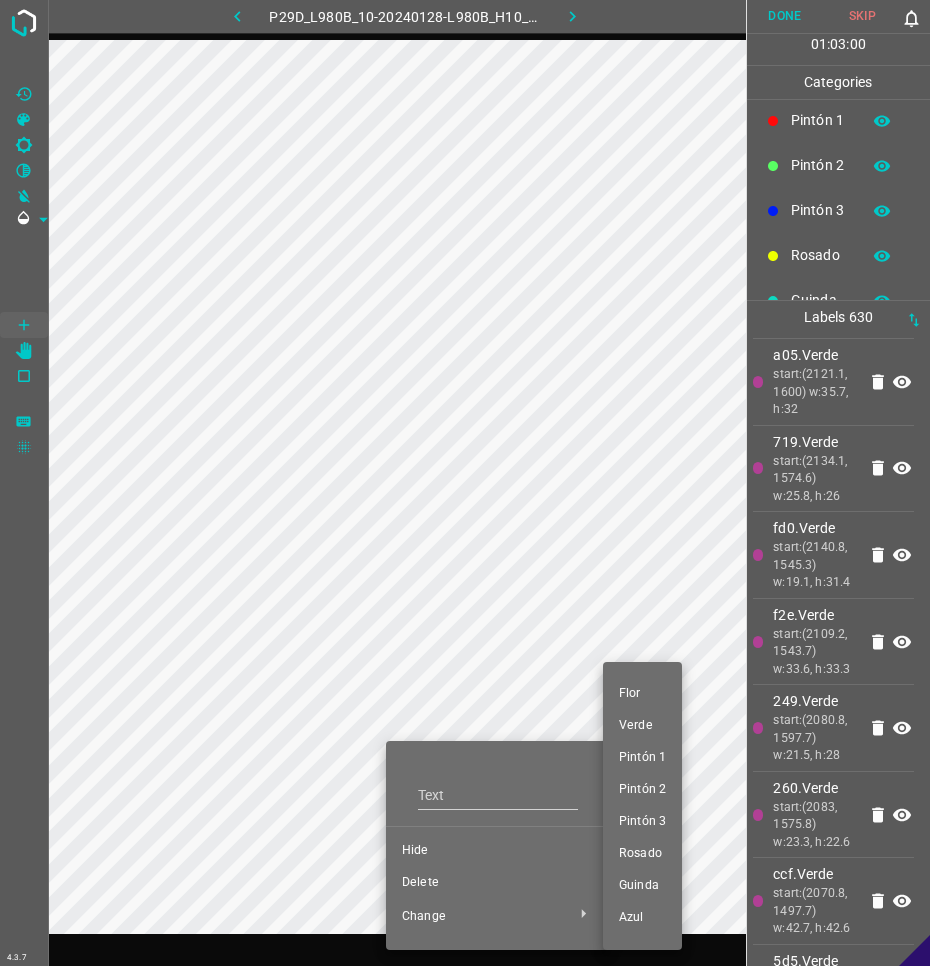 click on "Pintón 1" at bounding box center (642, 758) 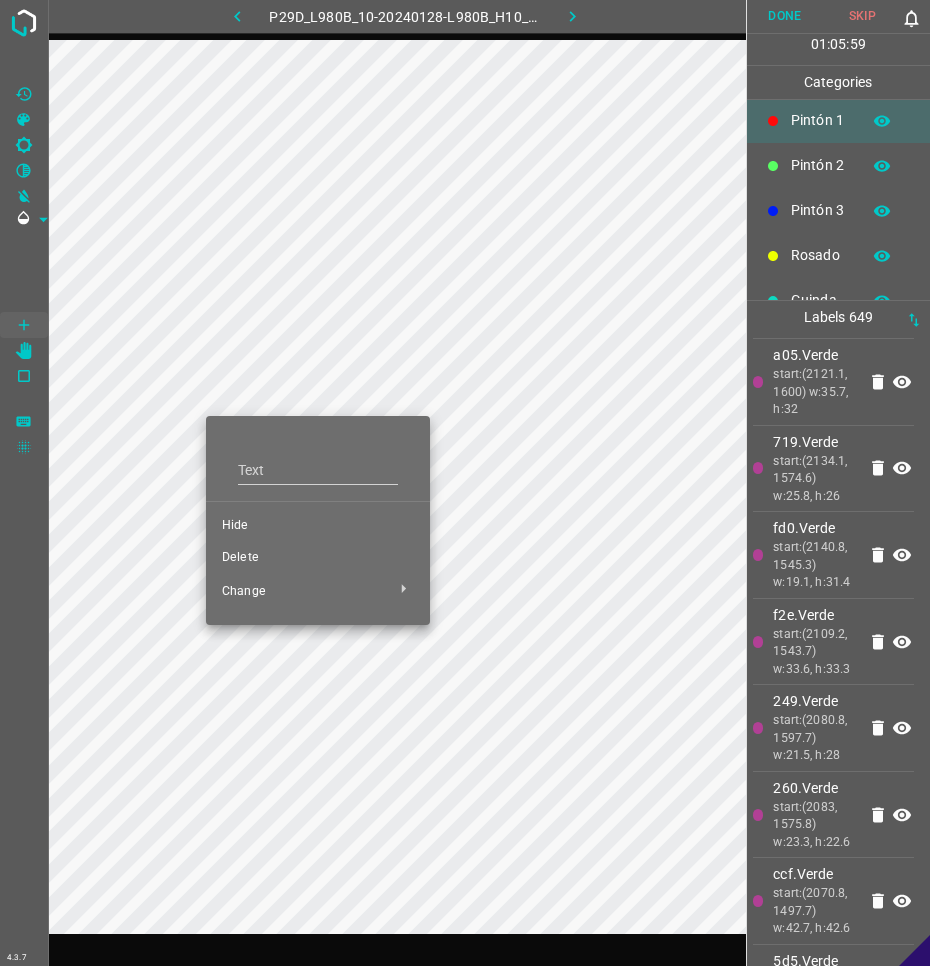 click at bounding box center [465, 483] 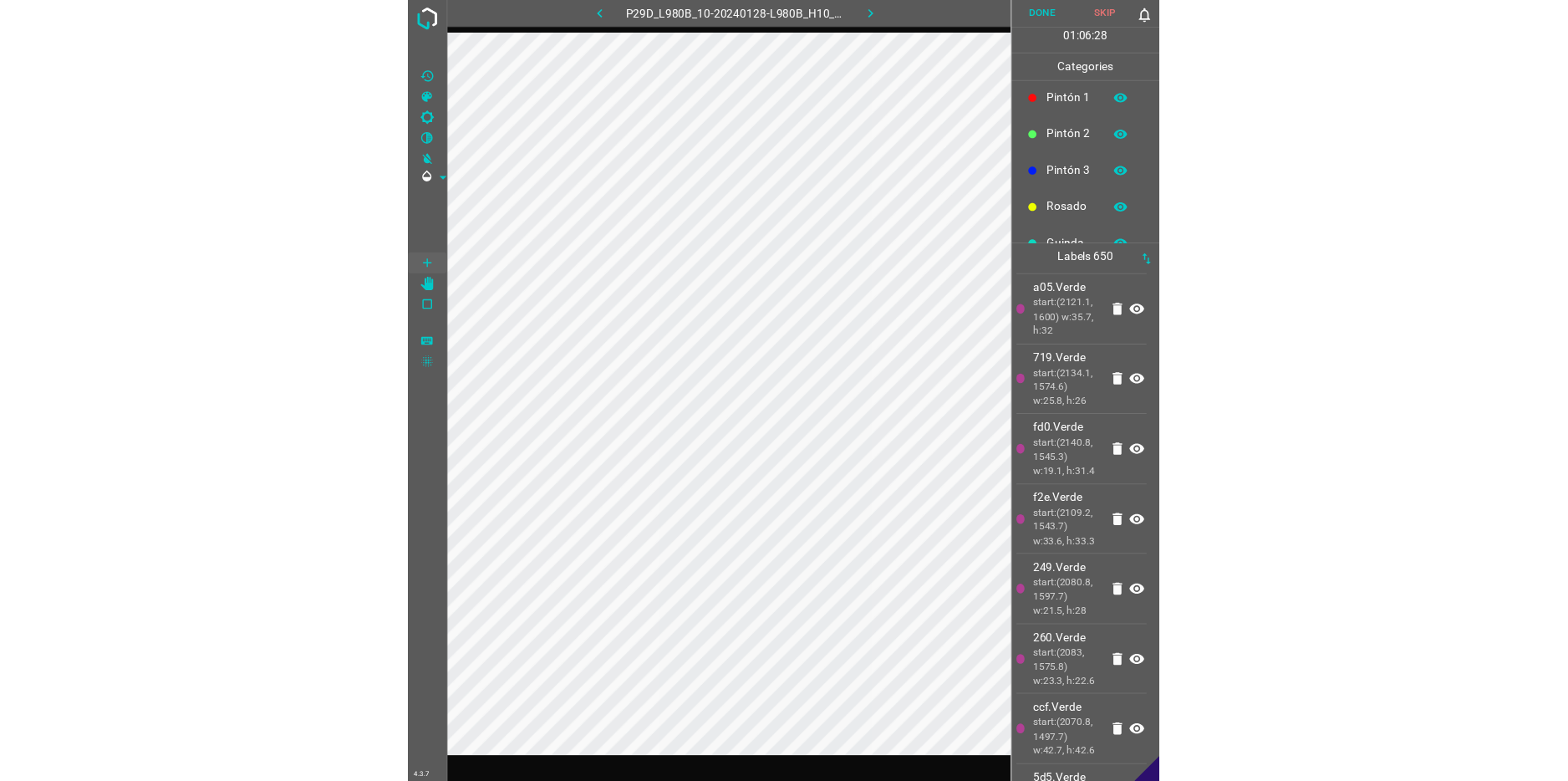 scroll, scrollTop: 8036, scrollLeft: 0, axis: vertical 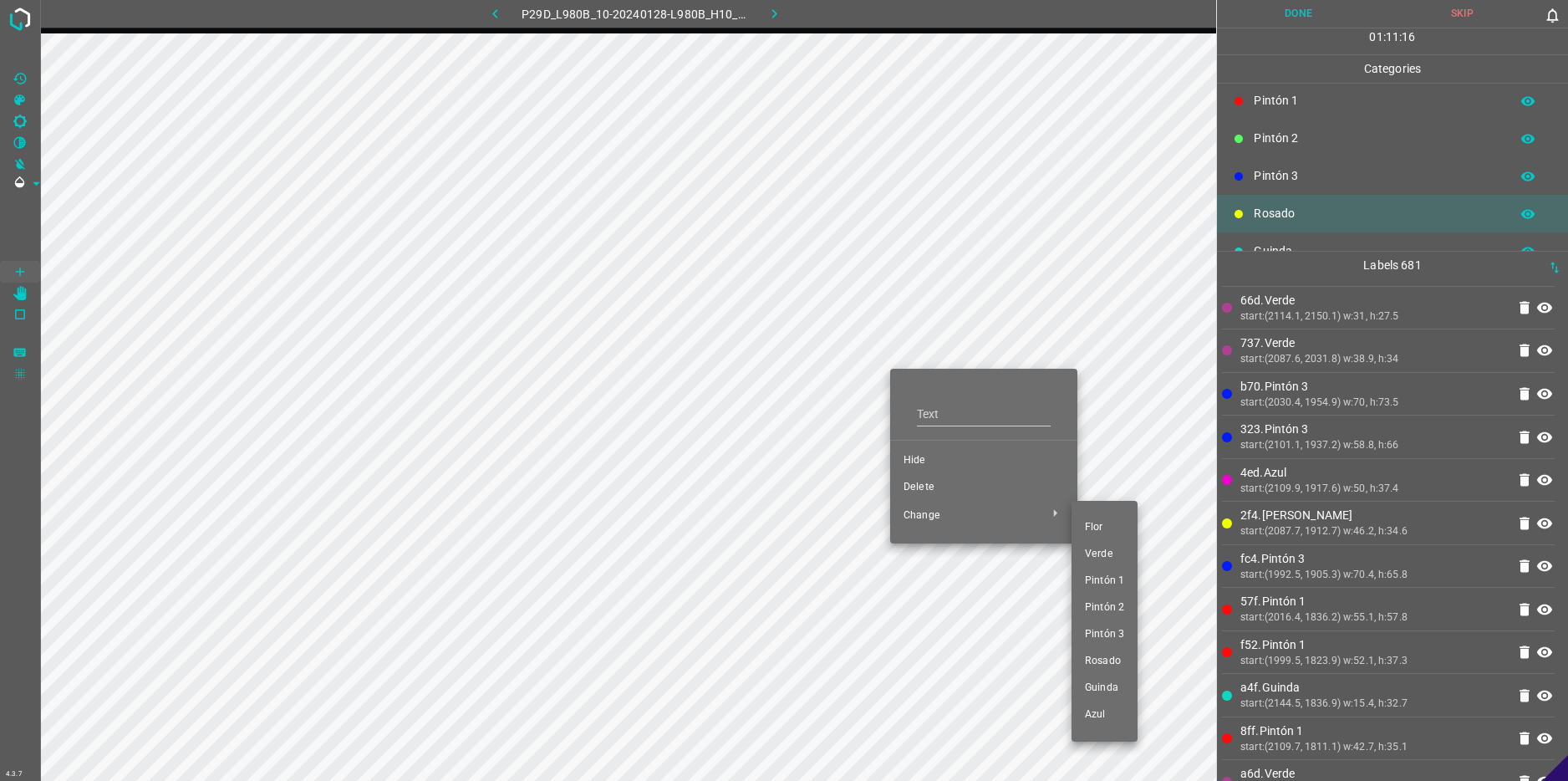 click on "Verde" at bounding box center [1104, 554] 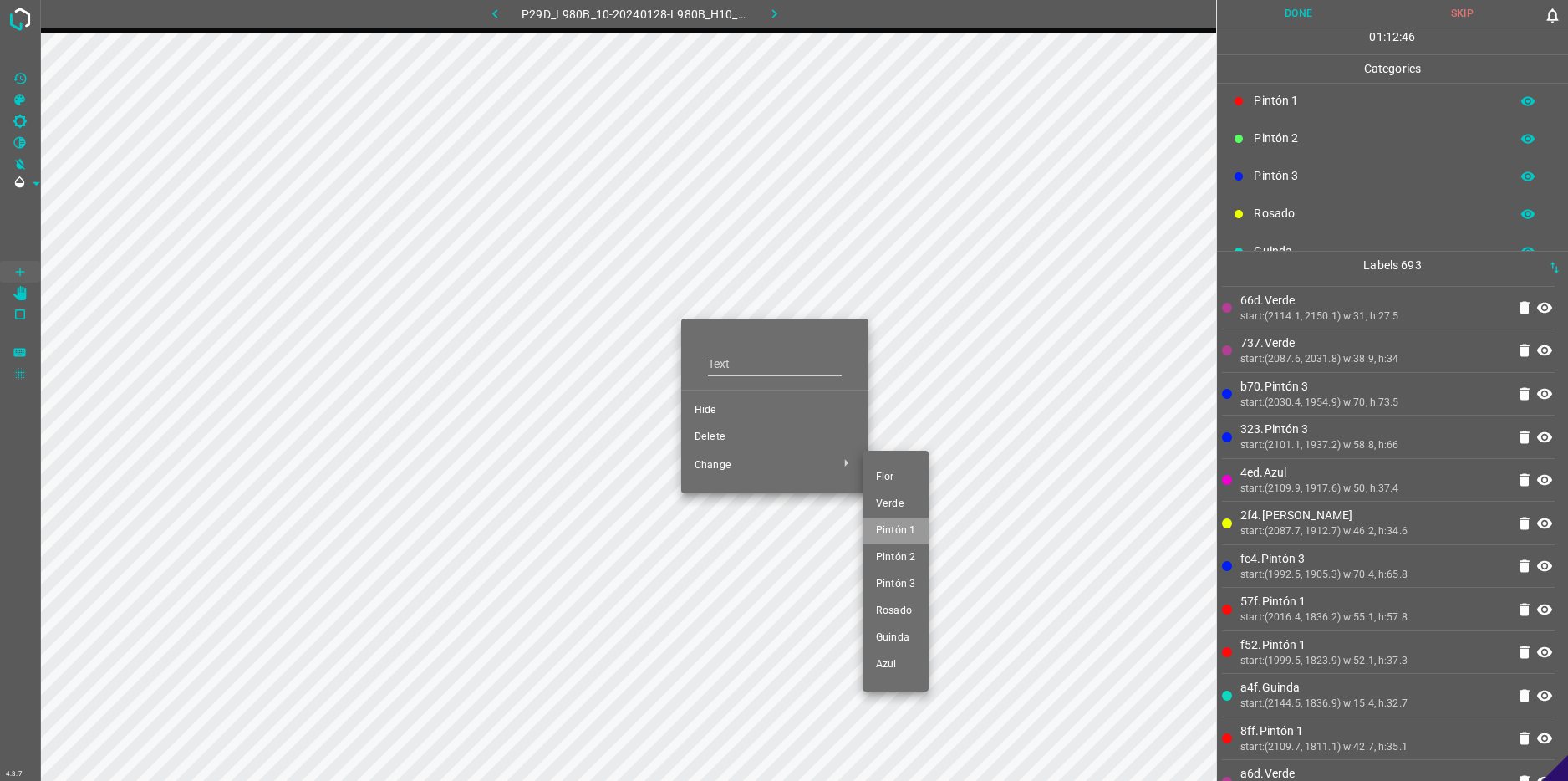 click on "Pintón 1" at bounding box center [895, 531] 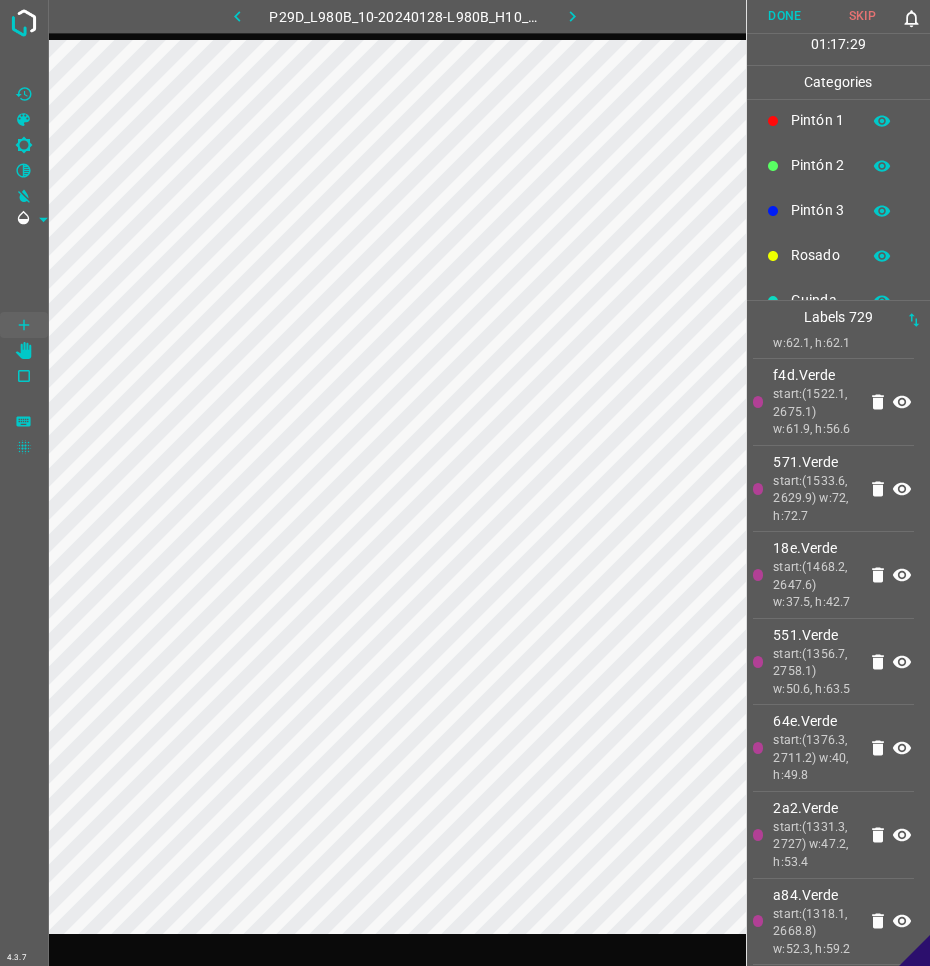scroll, scrollTop: 9610, scrollLeft: 0, axis: vertical 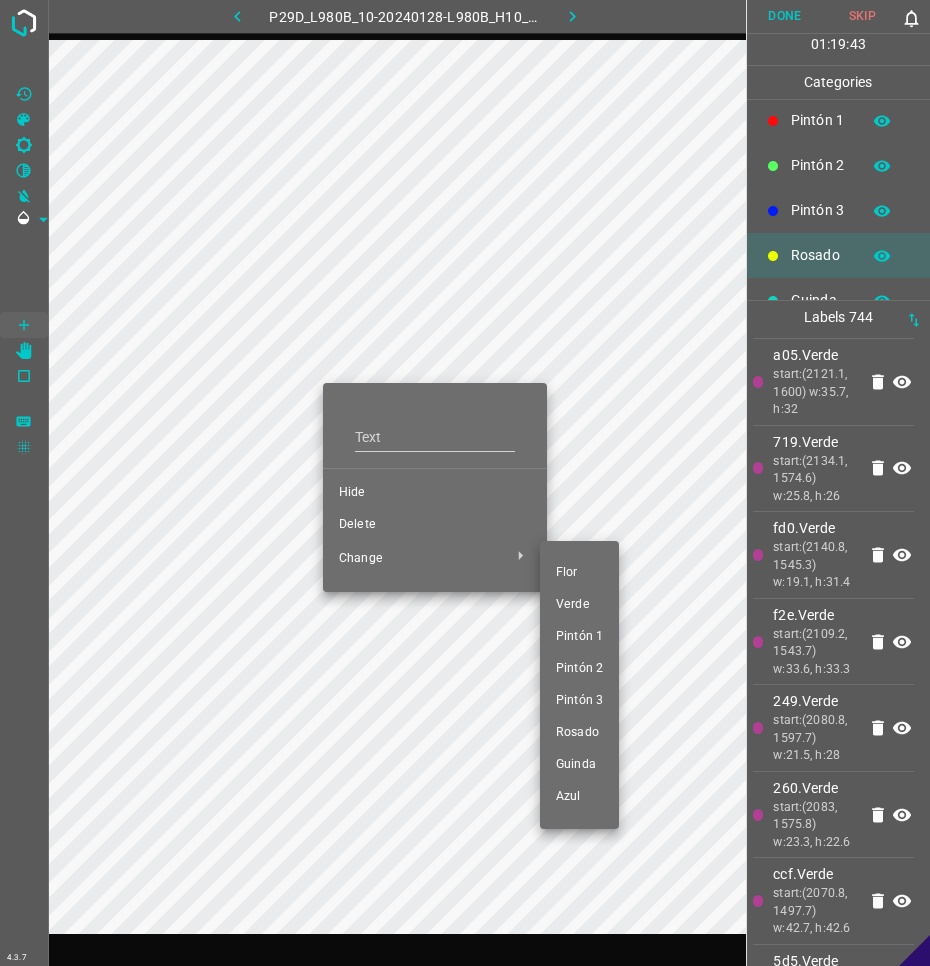 click on "Guinda" at bounding box center (579, 765) 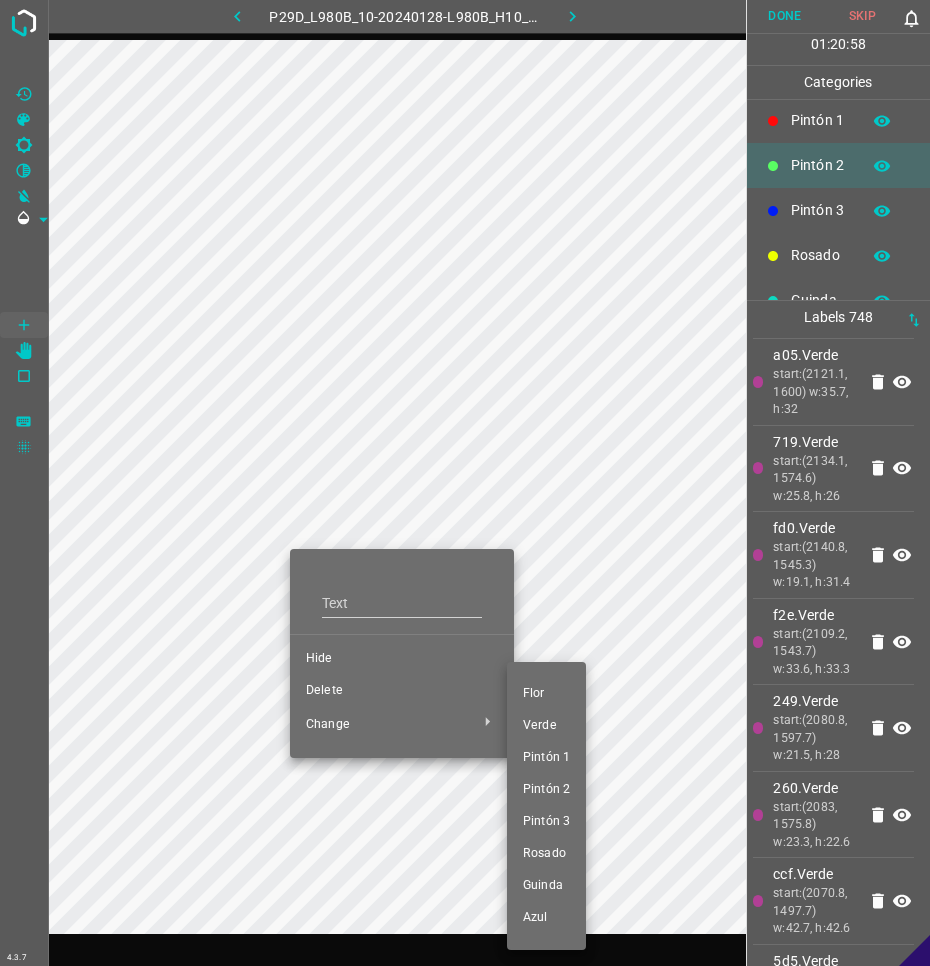 click on "Pintón 1" at bounding box center (546, 758) 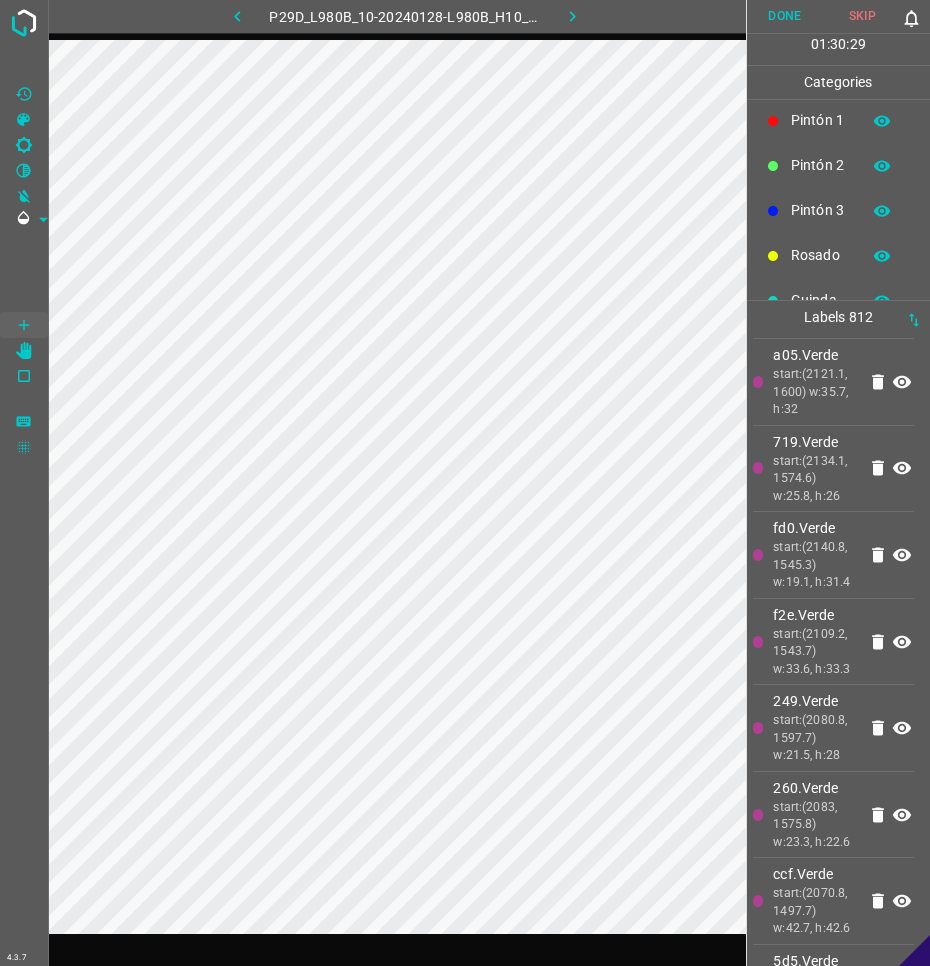 click on "Done" at bounding box center [785, 16] 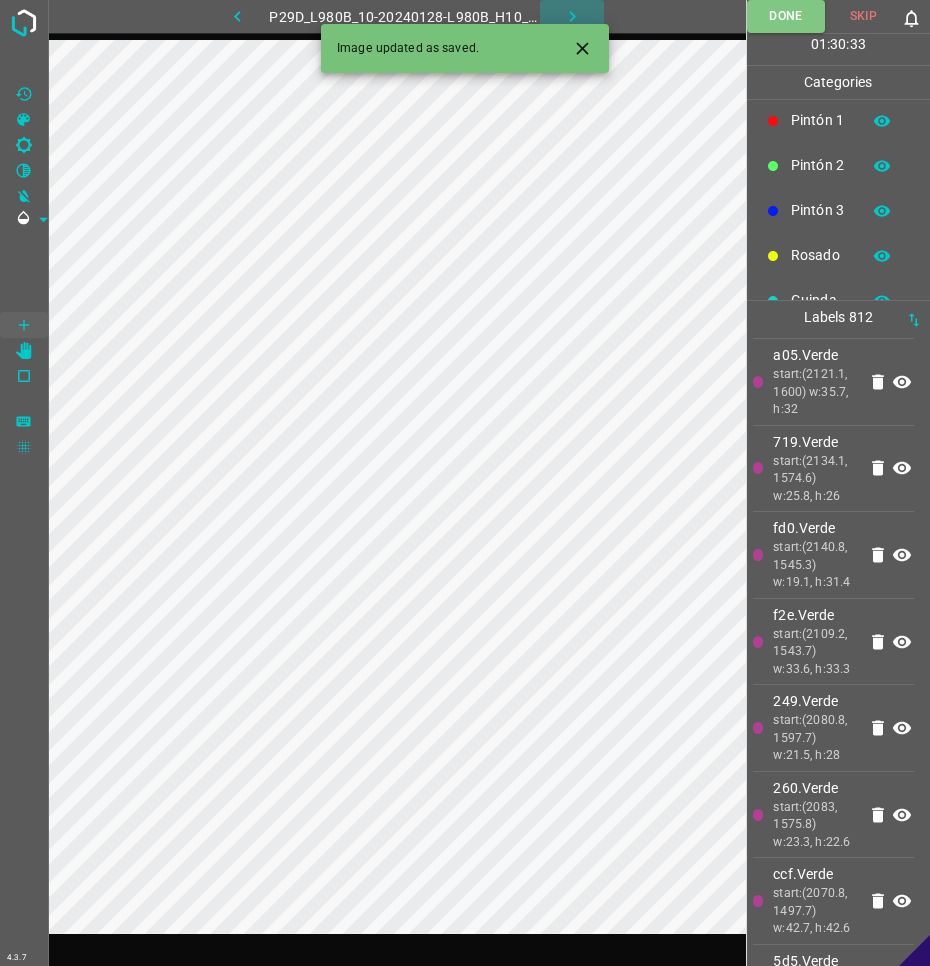 click at bounding box center [572, 16] 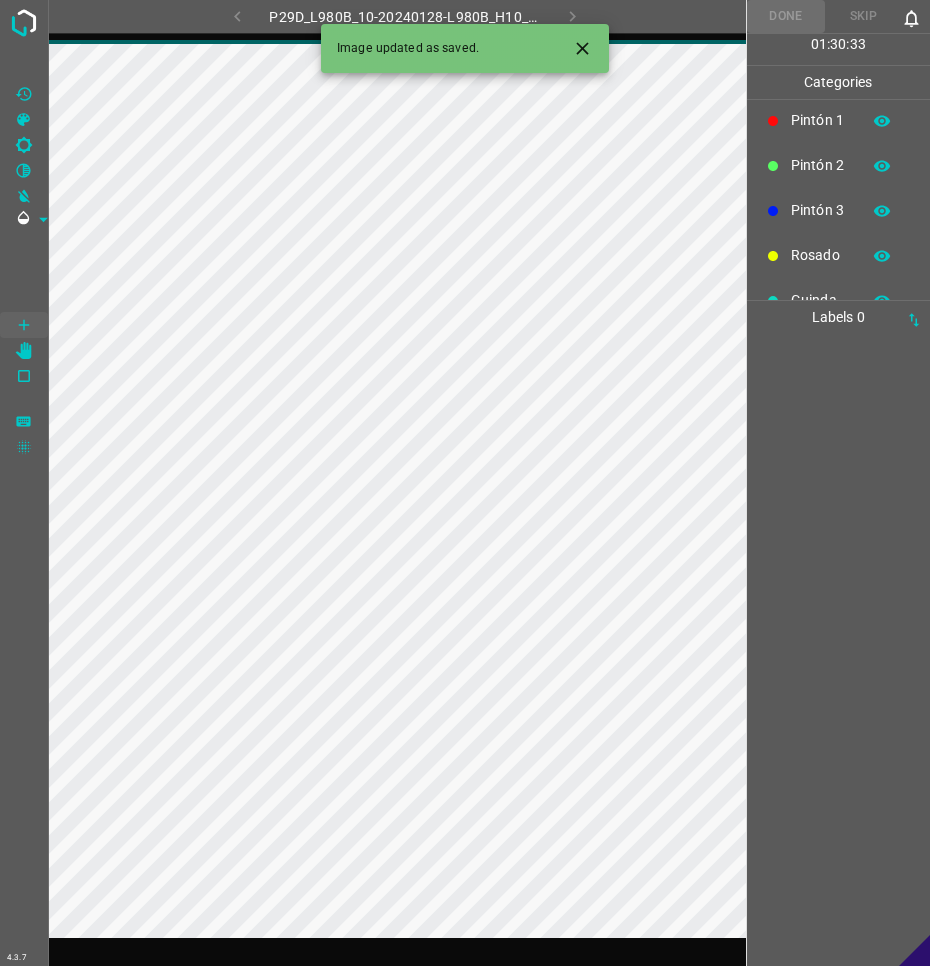 scroll, scrollTop: 0, scrollLeft: 0, axis: both 